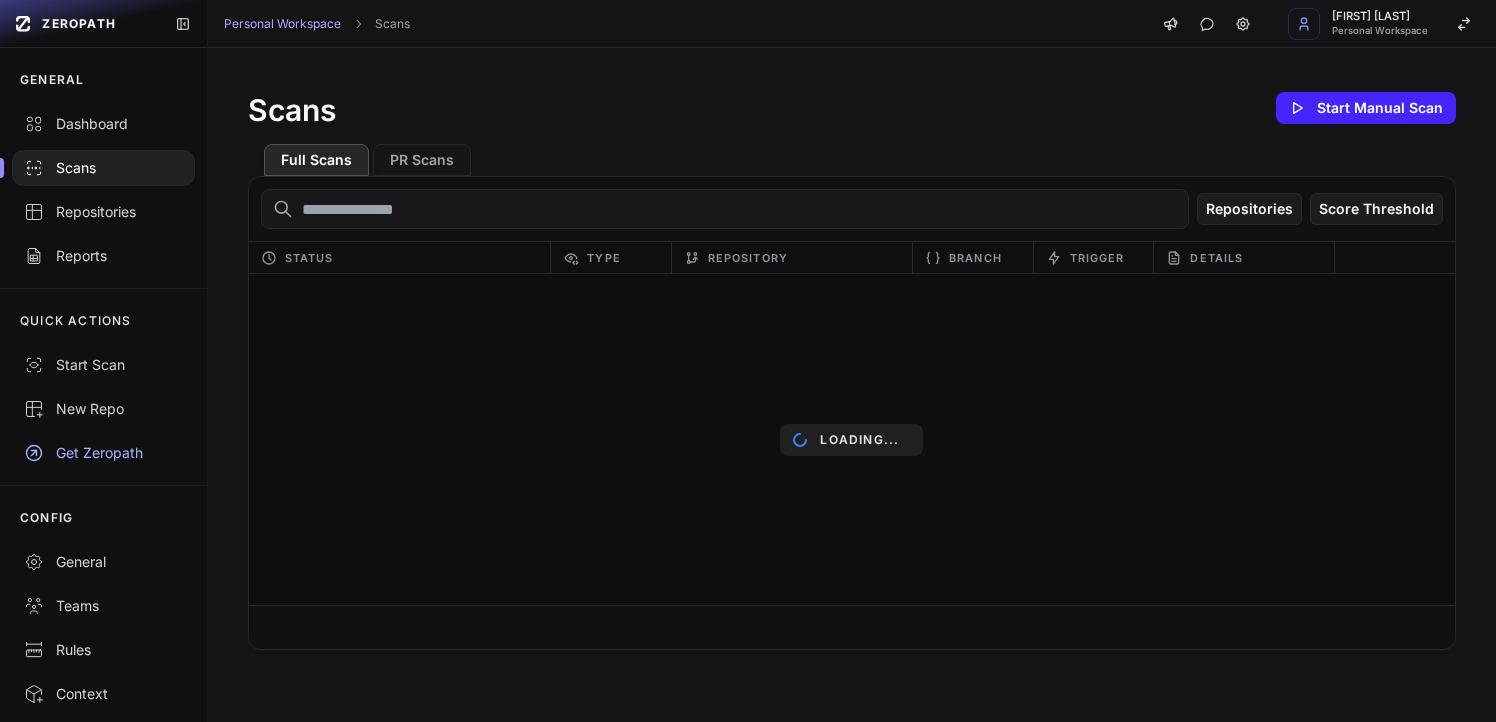 scroll, scrollTop: 0, scrollLeft: 0, axis: both 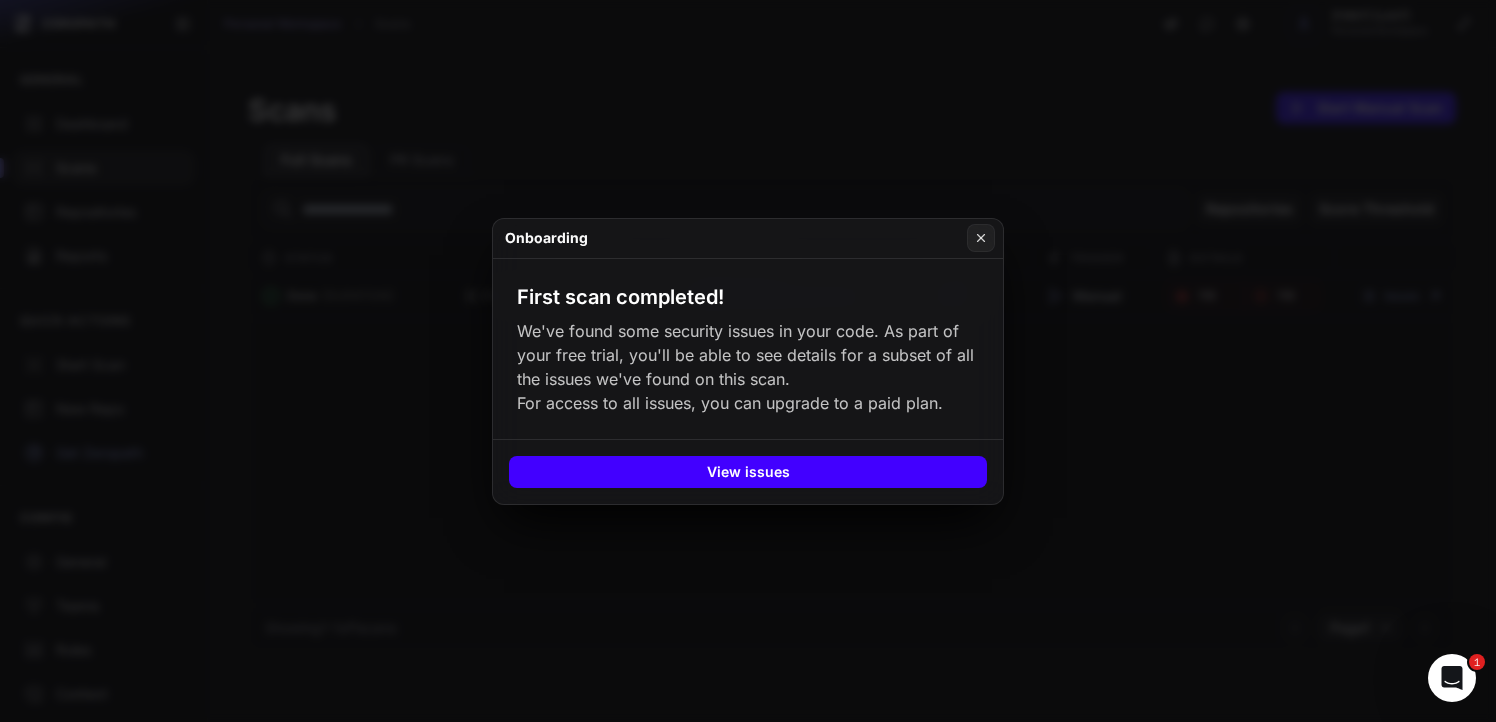 click on "View issues" at bounding box center (748, 472) 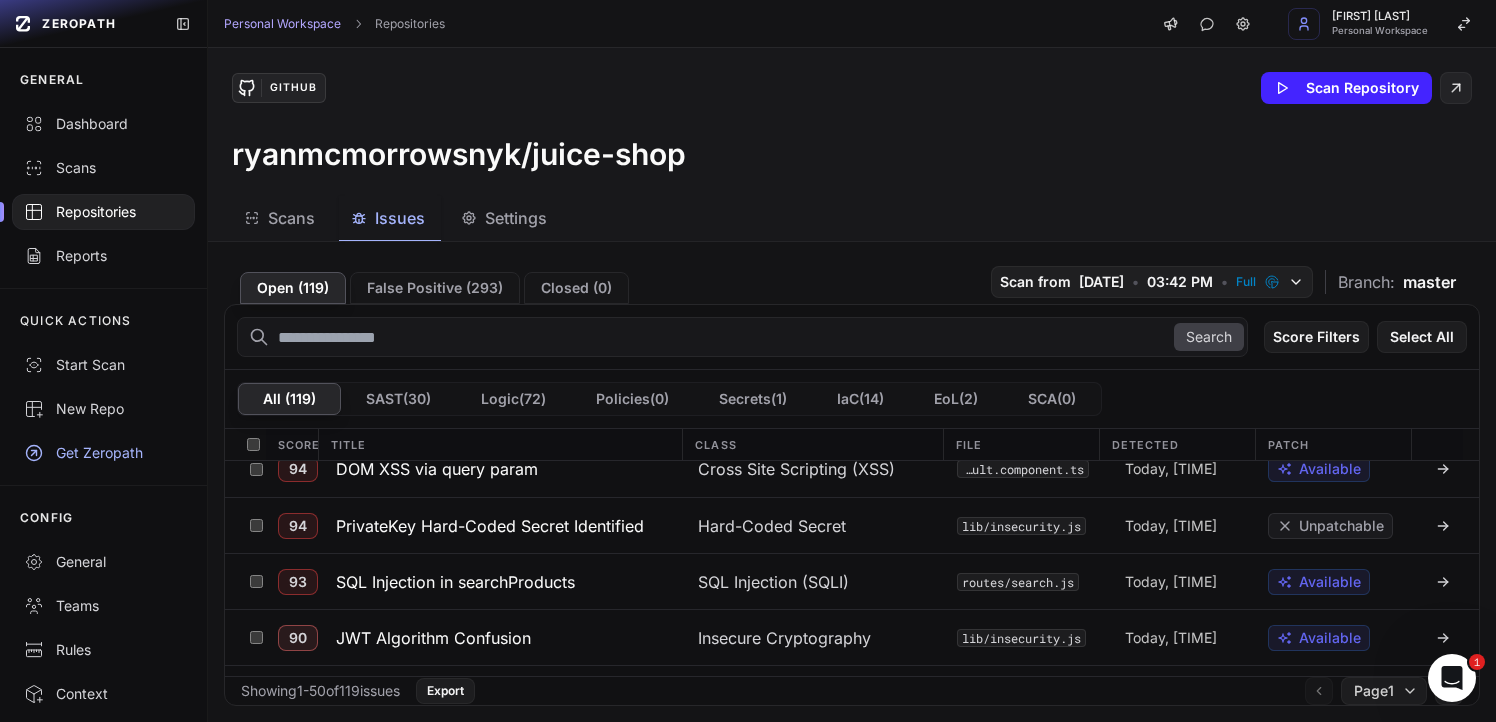 scroll, scrollTop: 0, scrollLeft: 0, axis: both 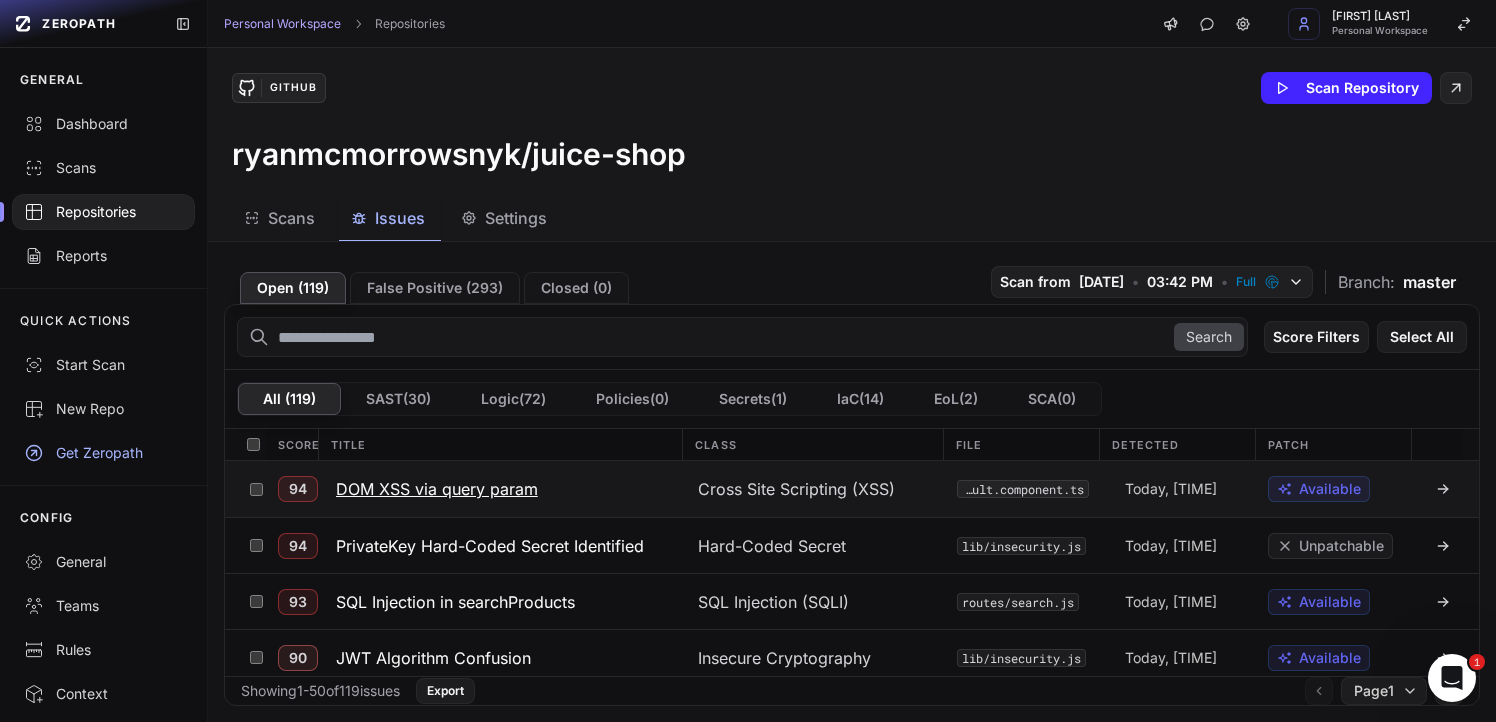 click on "DOM XSS via query param" 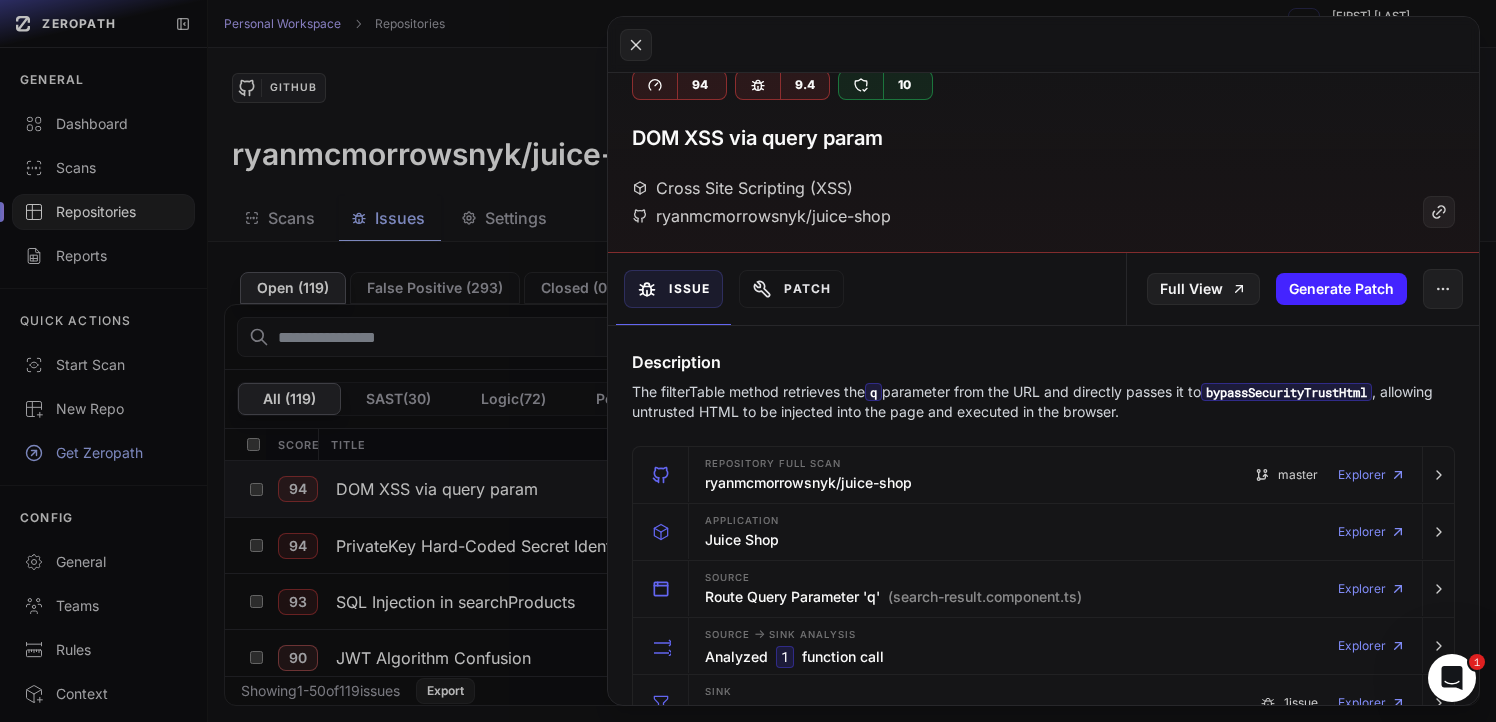 scroll, scrollTop: 0, scrollLeft: 0, axis: both 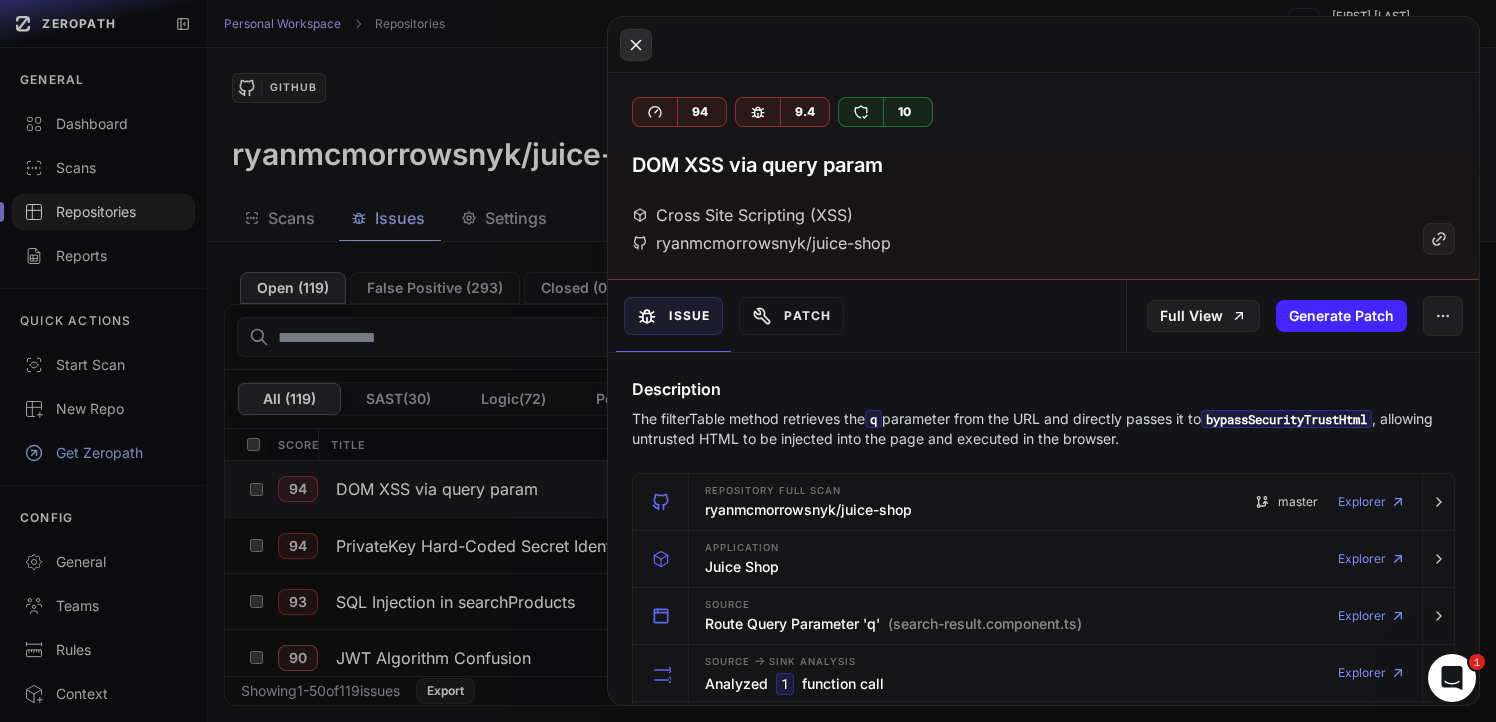 click 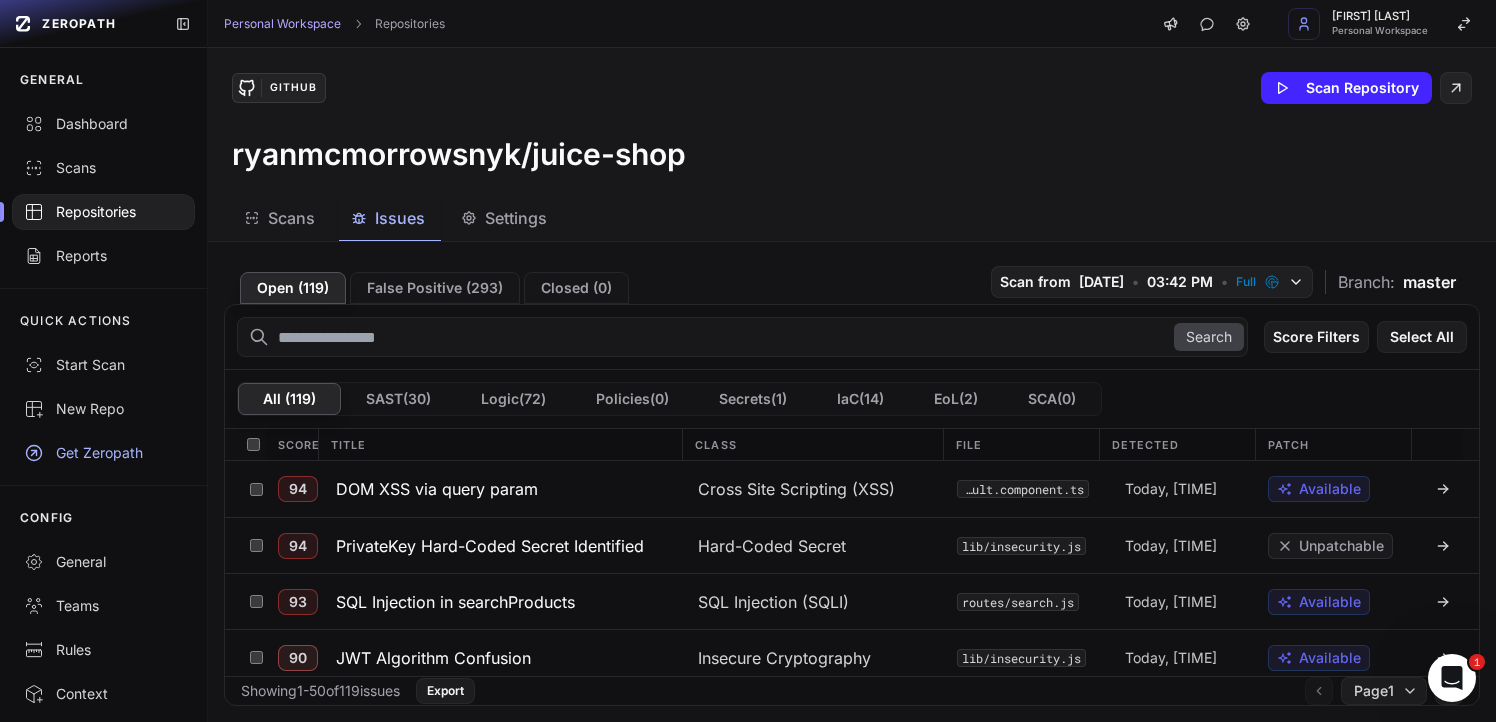 click at bounding box center (742, 337) 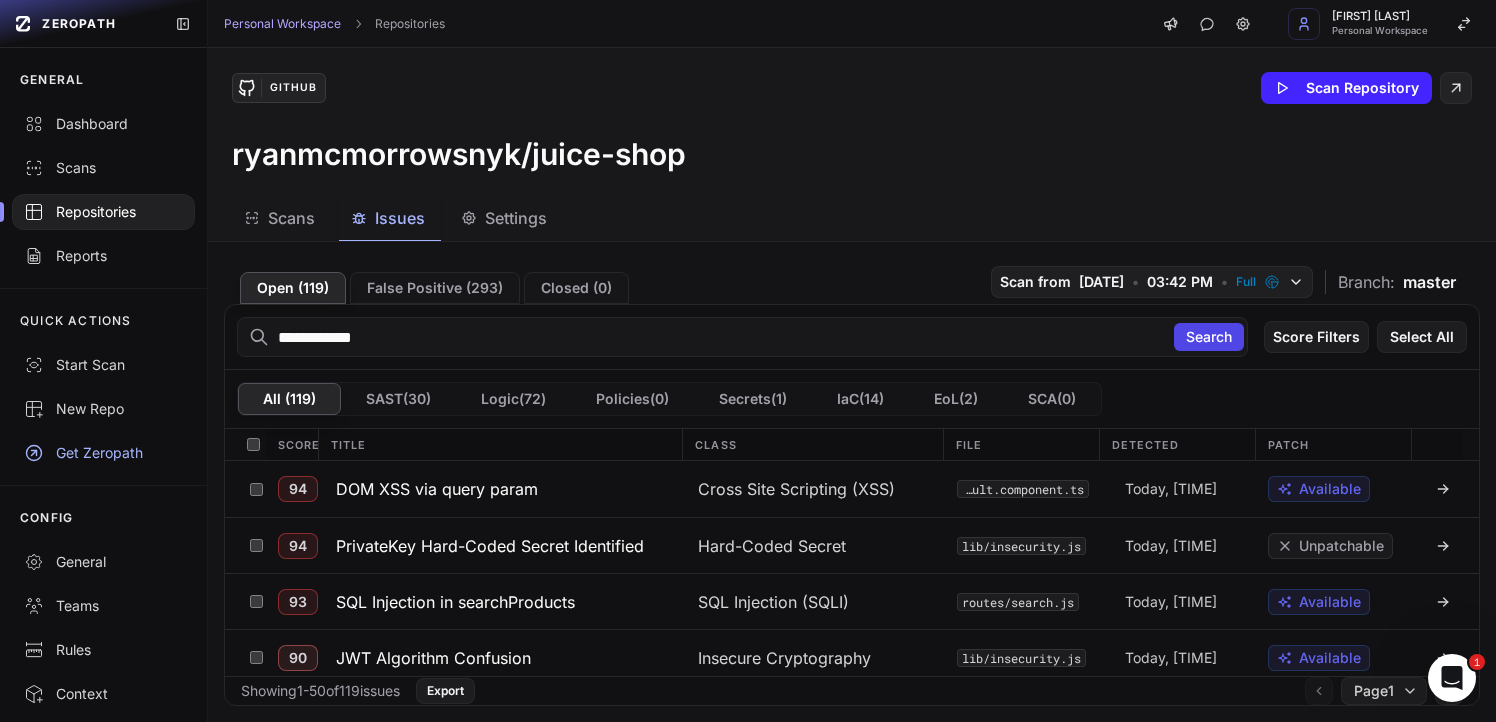 type on "**********" 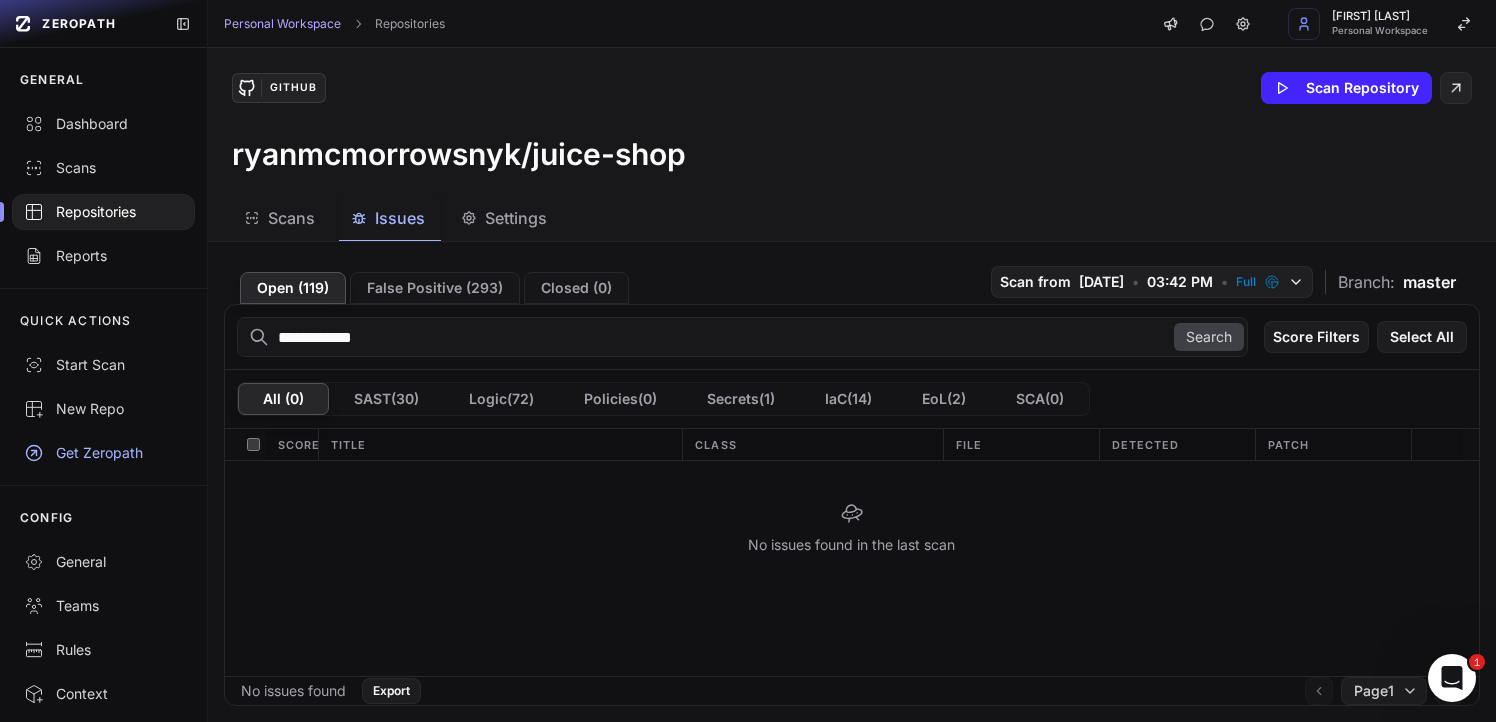 click on "**********" at bounding box center [742, 337] 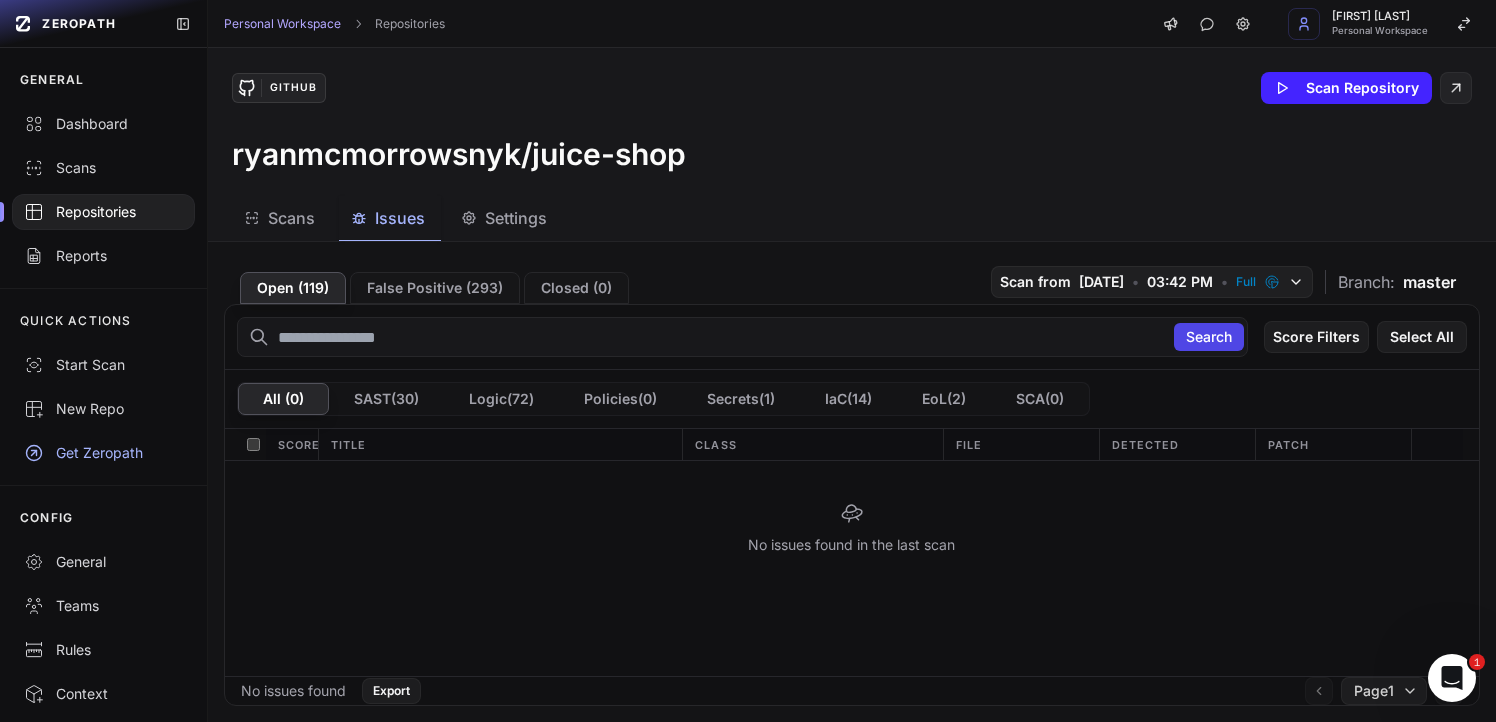 type 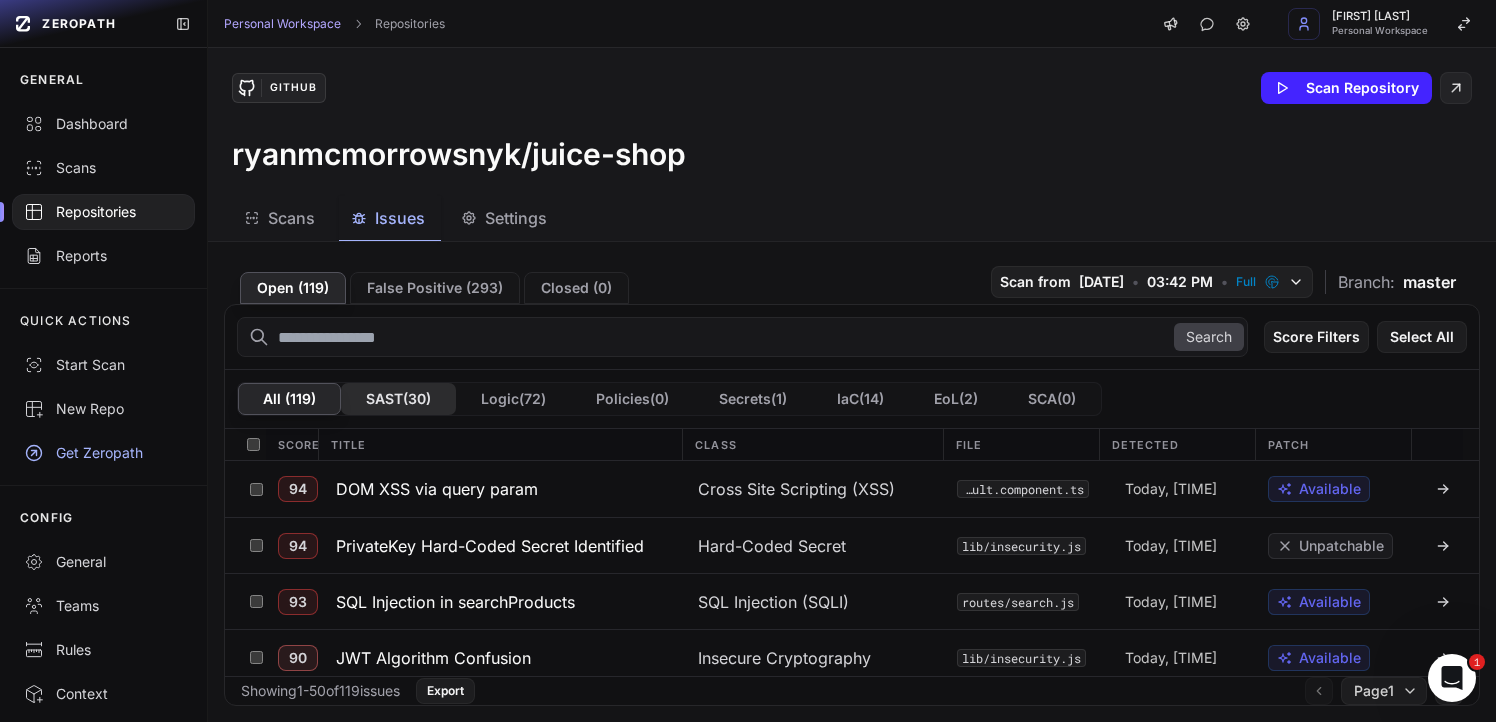 click on "SAST  ( 30 )" at bounding box center [398, 399] 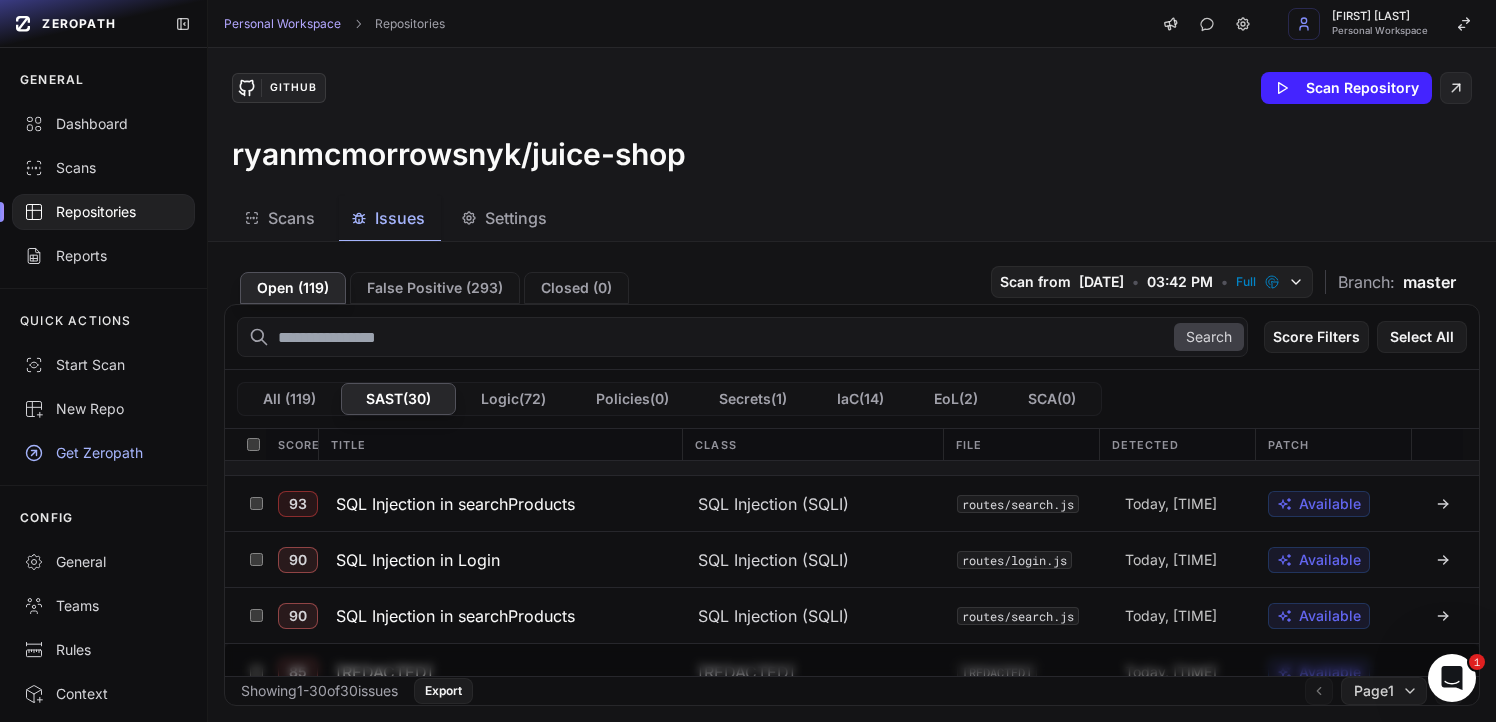 scroll, scrollTop: 0, scrollLeft: 0, axis: both 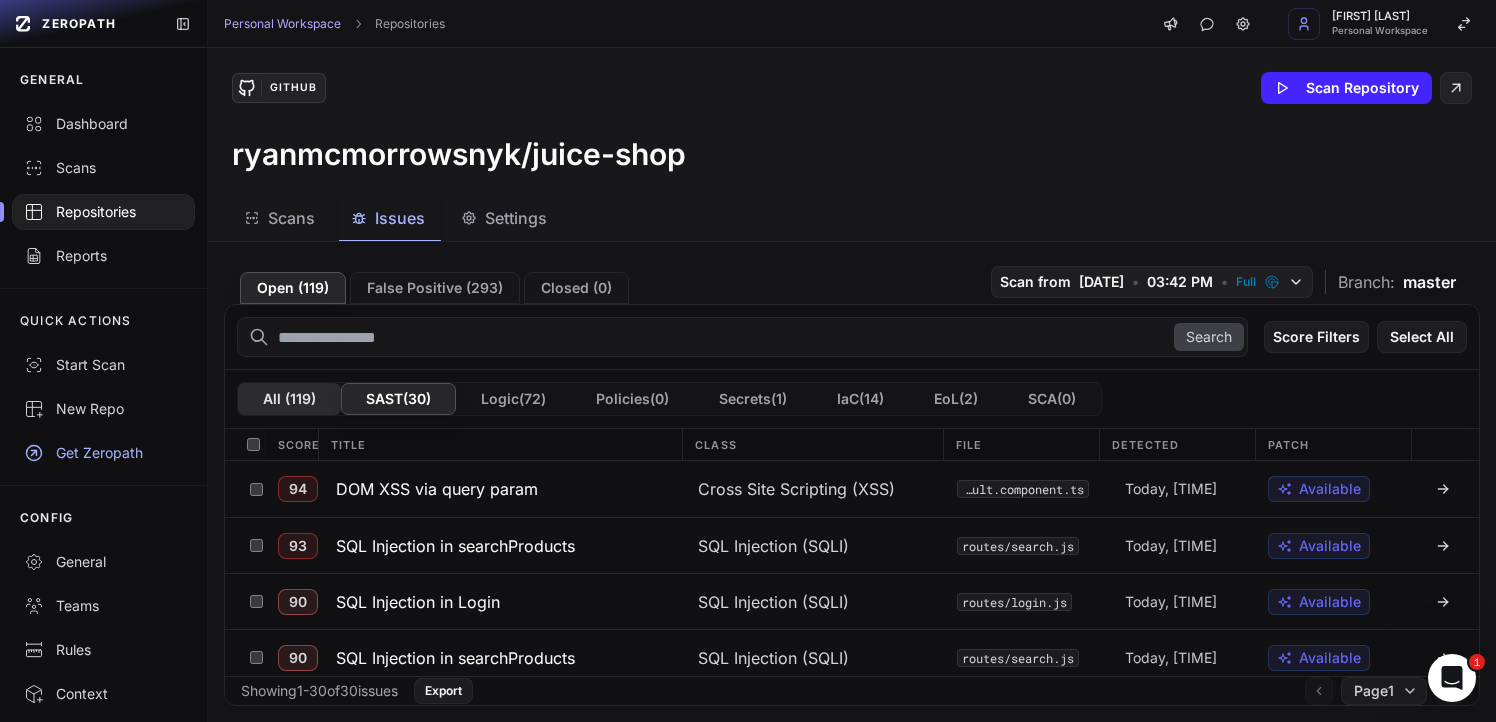 click on "All ( 119 )" at bounding box center [289, 399] 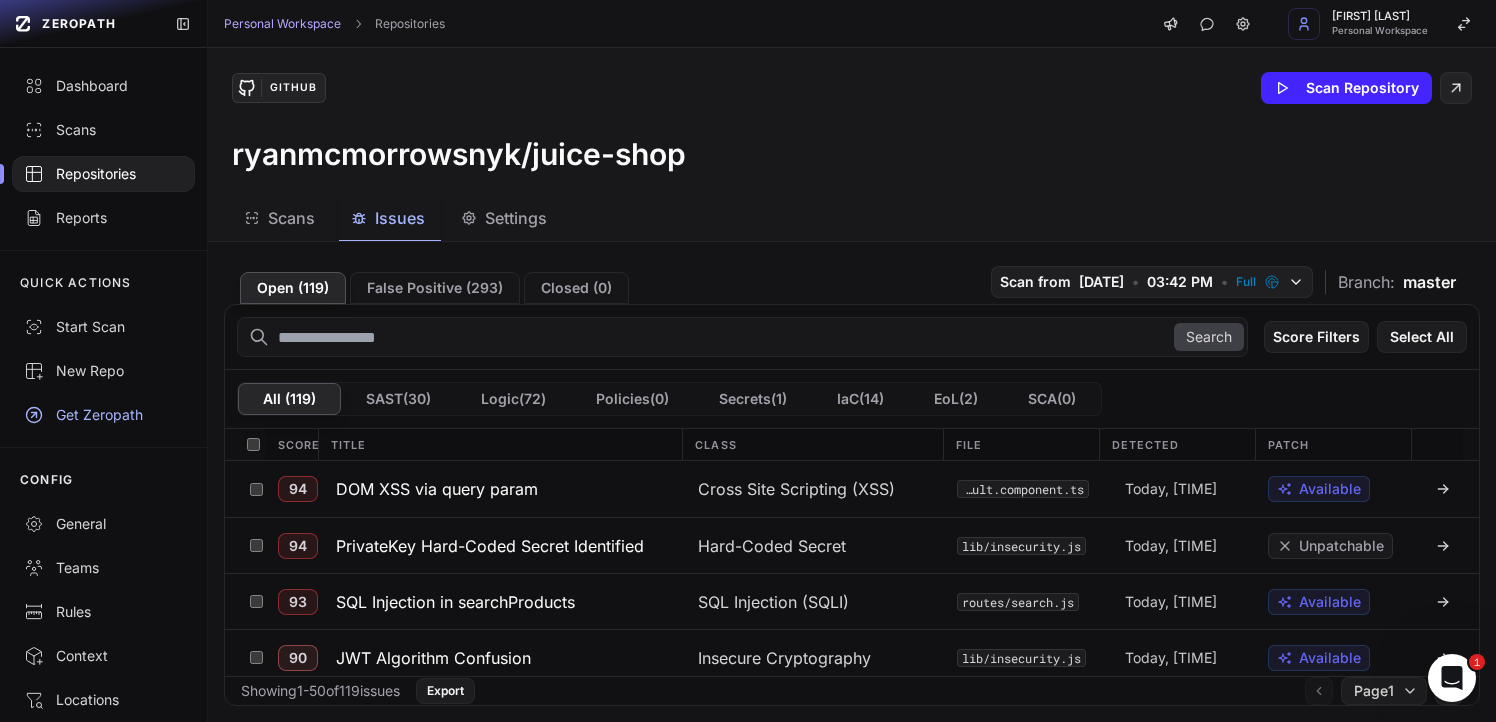 scroll, scrollTop: 0, scrollLeft: 0, axis: both 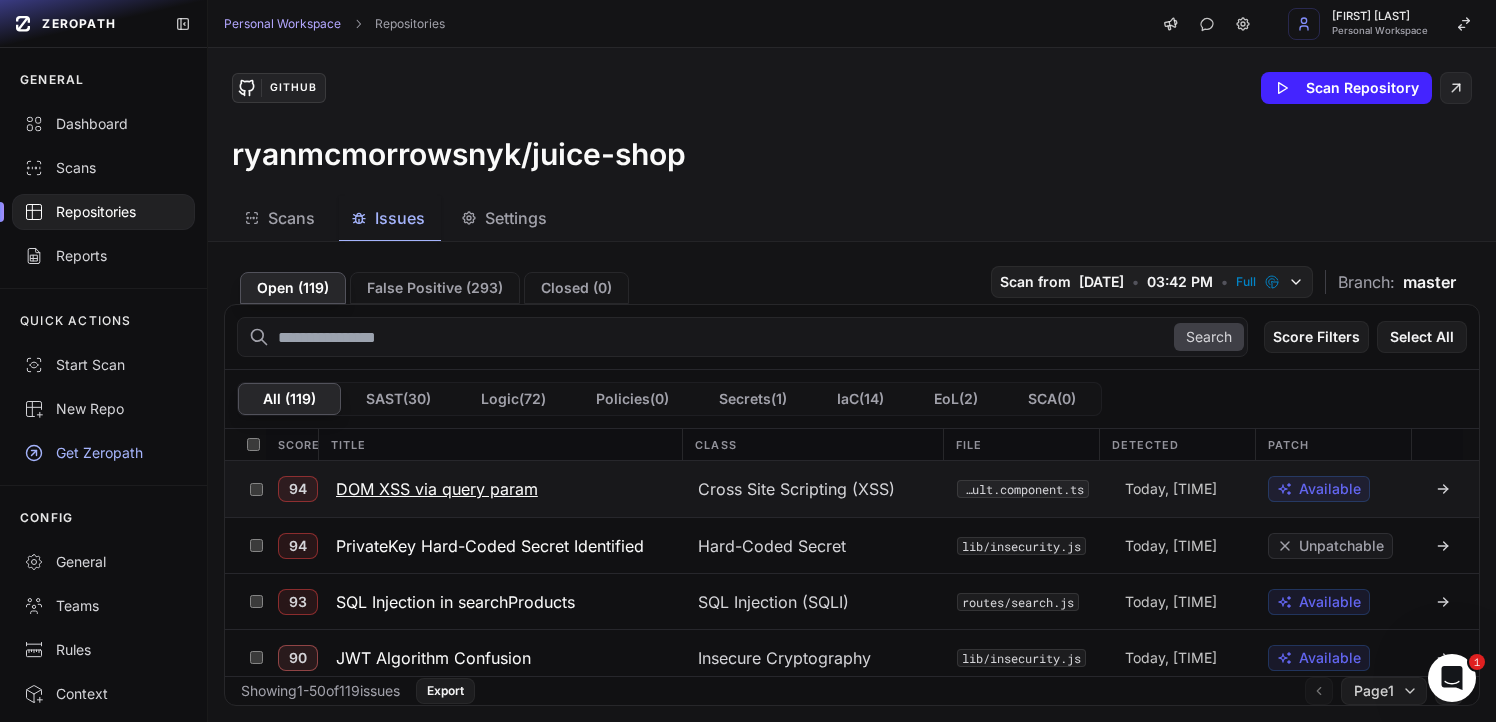 click on "Available" at bounding box center [1330, 489] 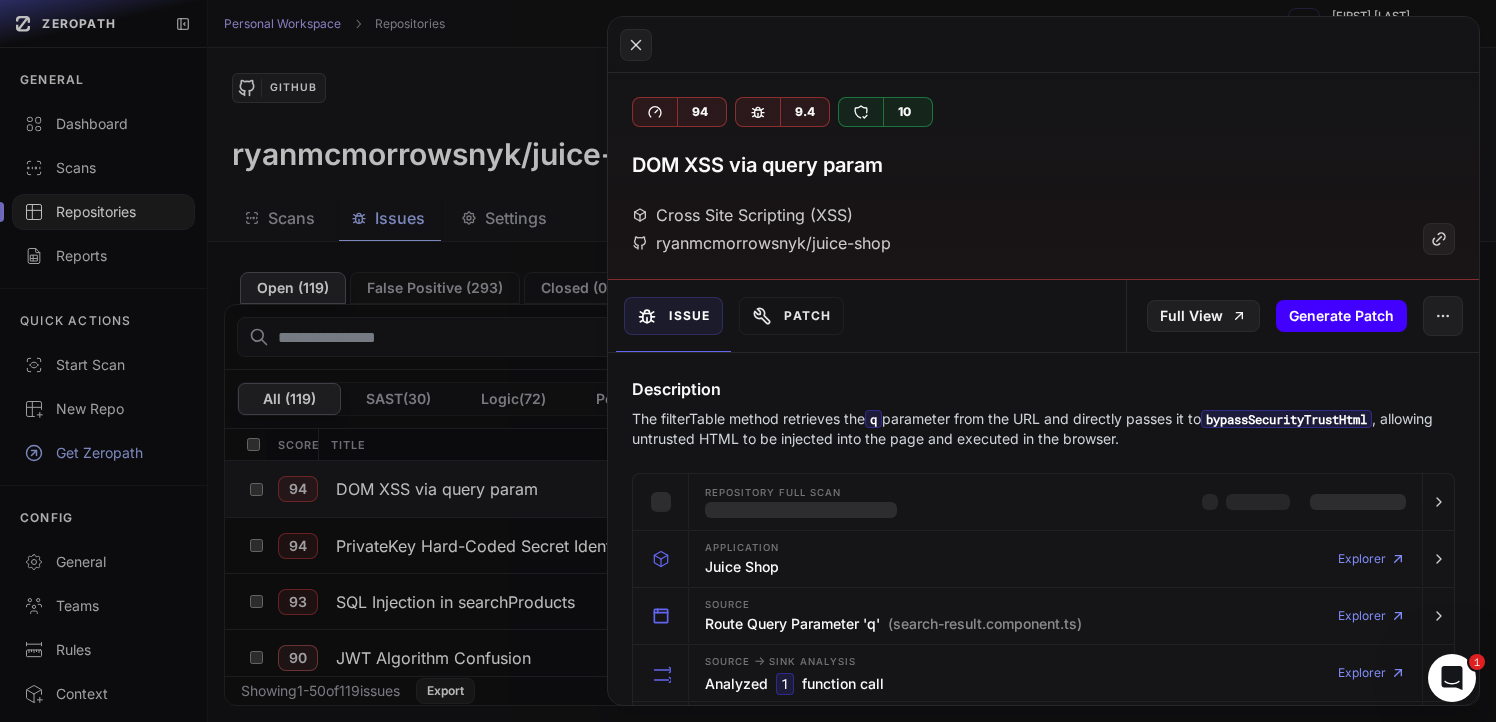 click on "Generate Patch" at bounding box center [1341, 316] 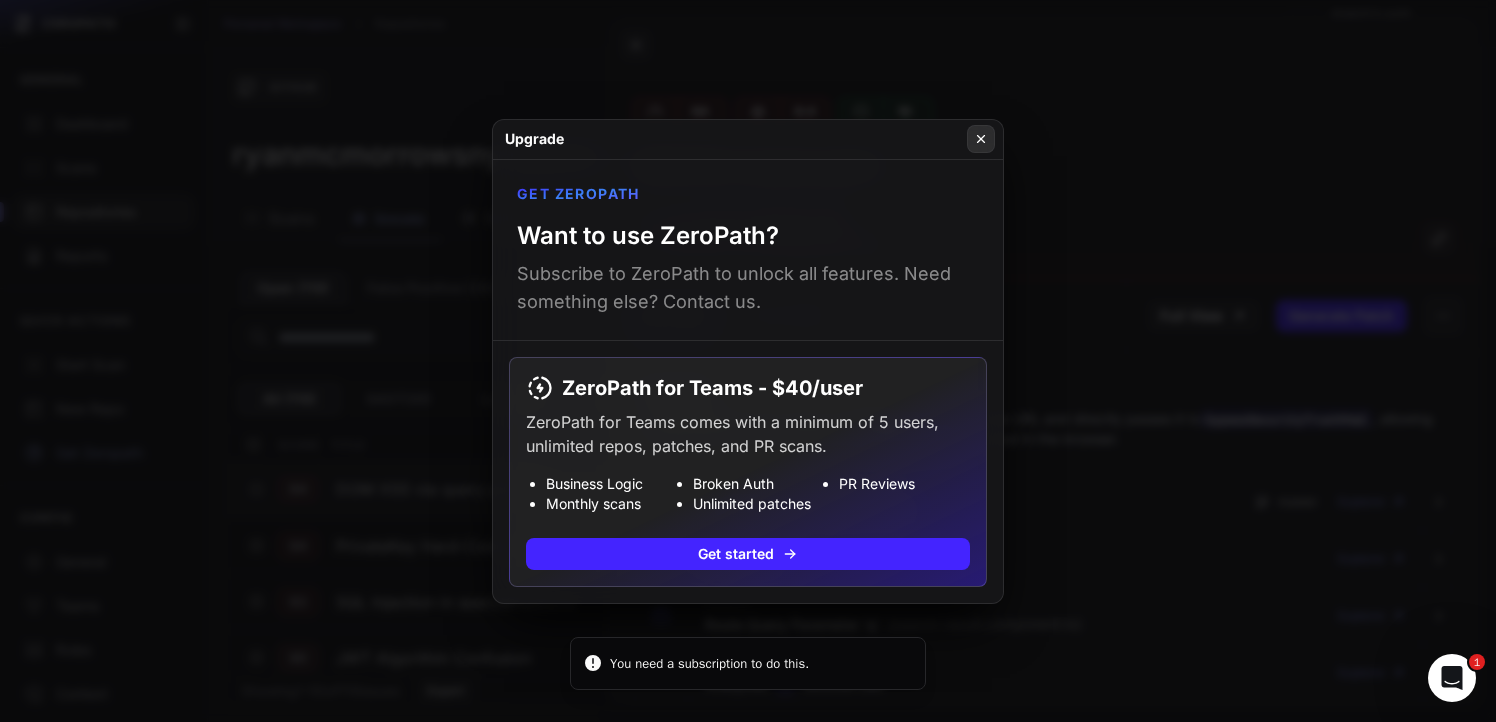click 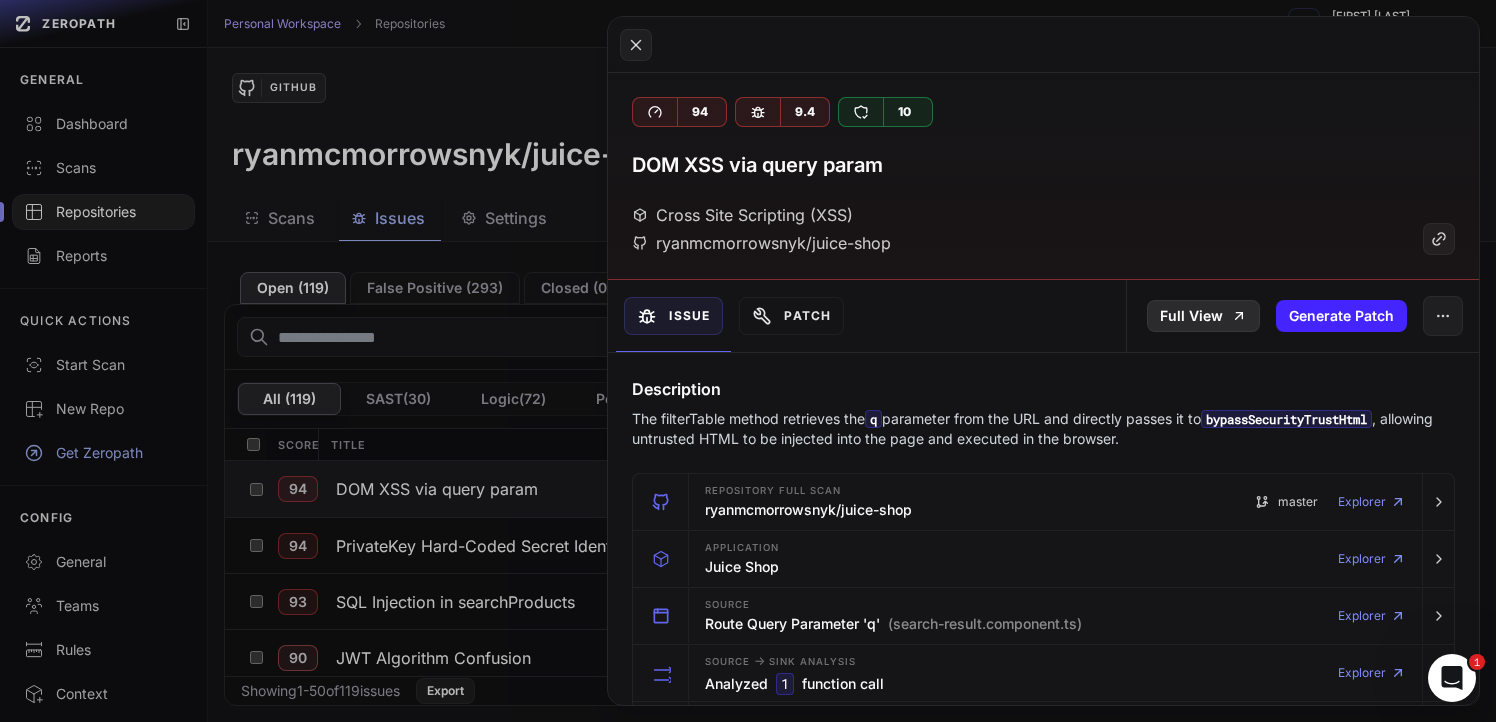 click on "Full View" at bounding box center [1203, 316] 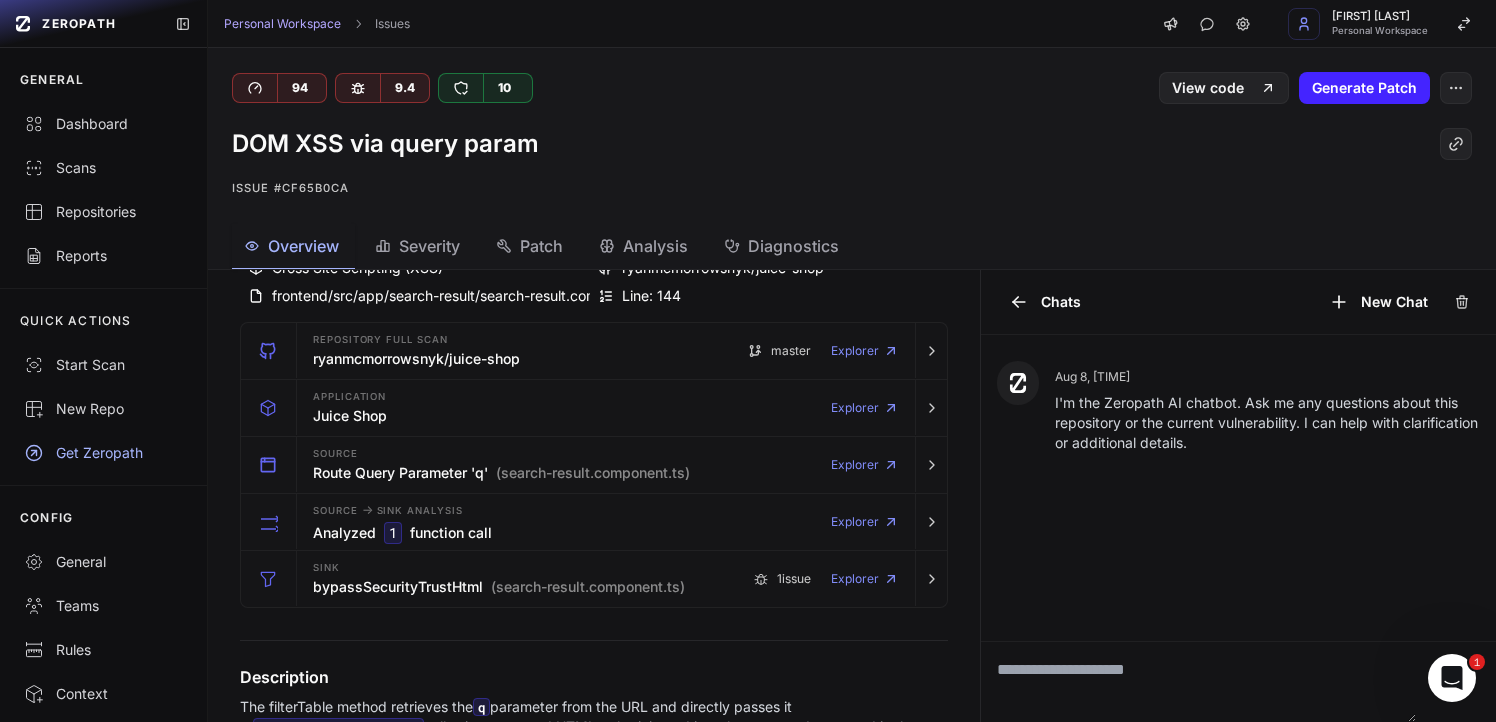 scroll, scrollTop: 0, scrollLeft: 0, axis: both 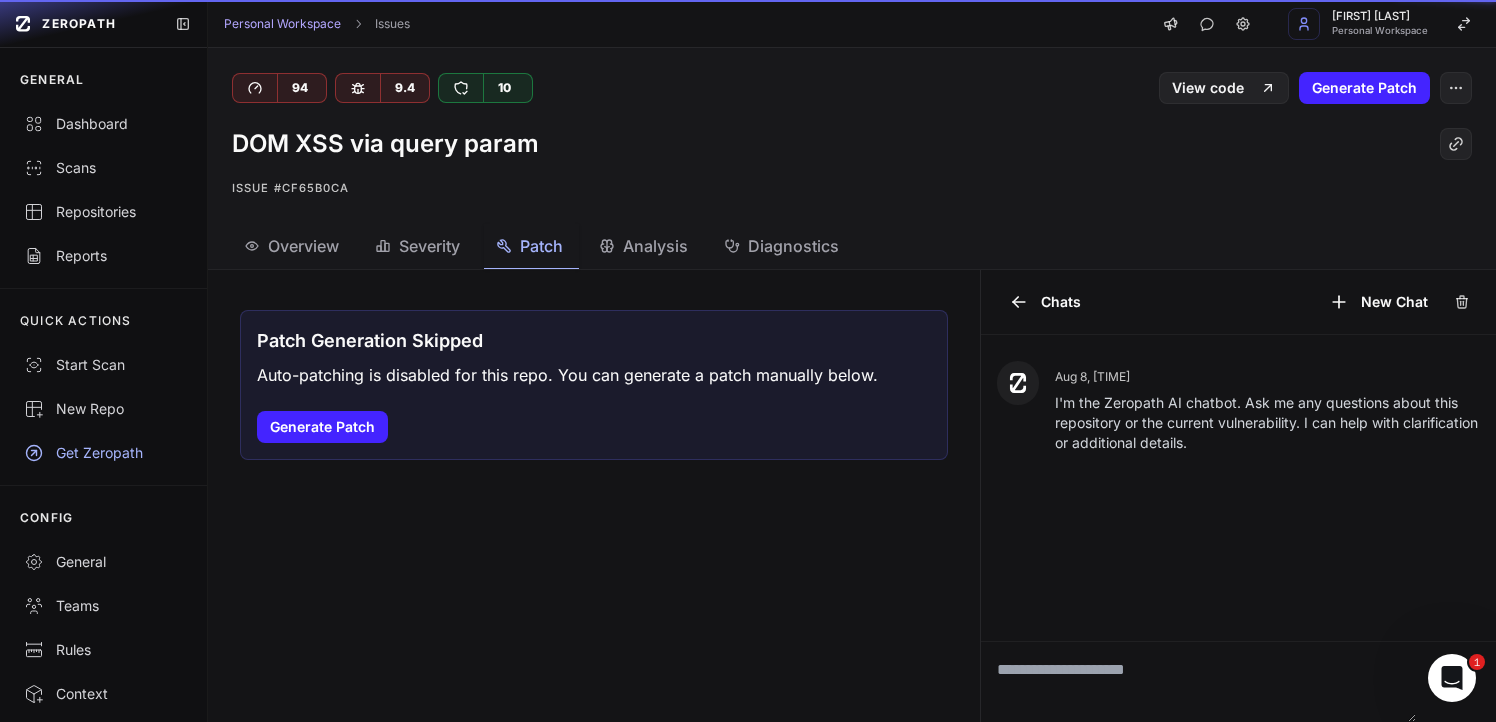 click on "Patch" at bounding box center [541, 246] 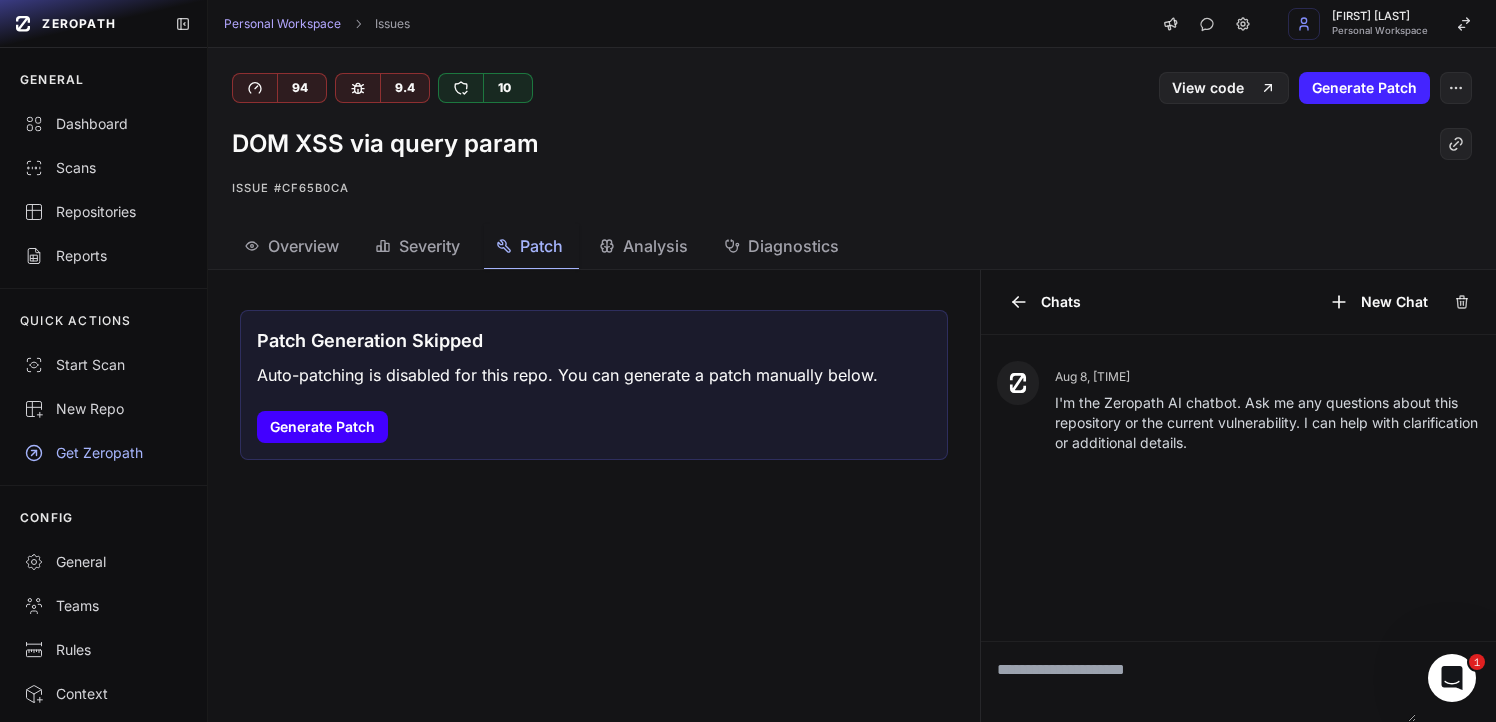 click on "Generate Patch" at bounding box center [322, 427] 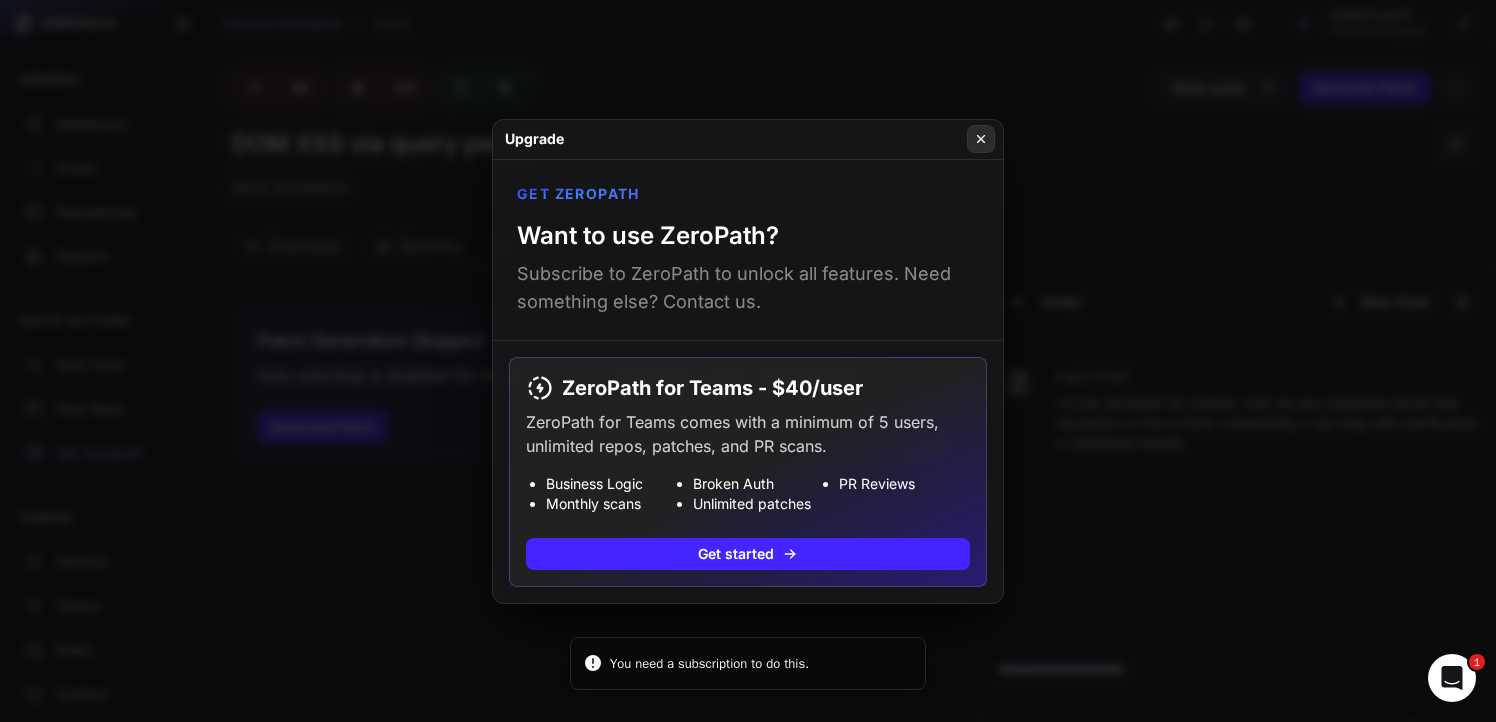 click 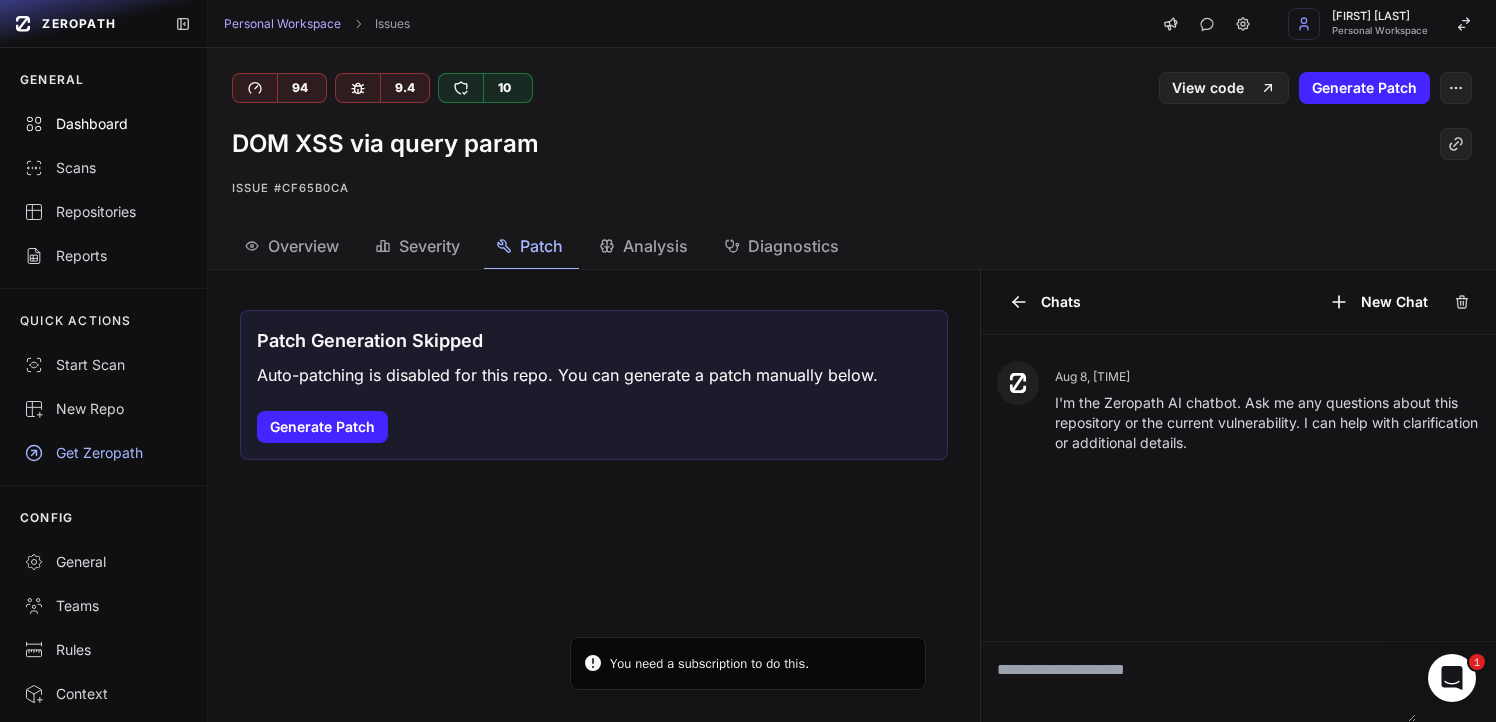 click on "Dashboard" at bounding box center [103, 124] 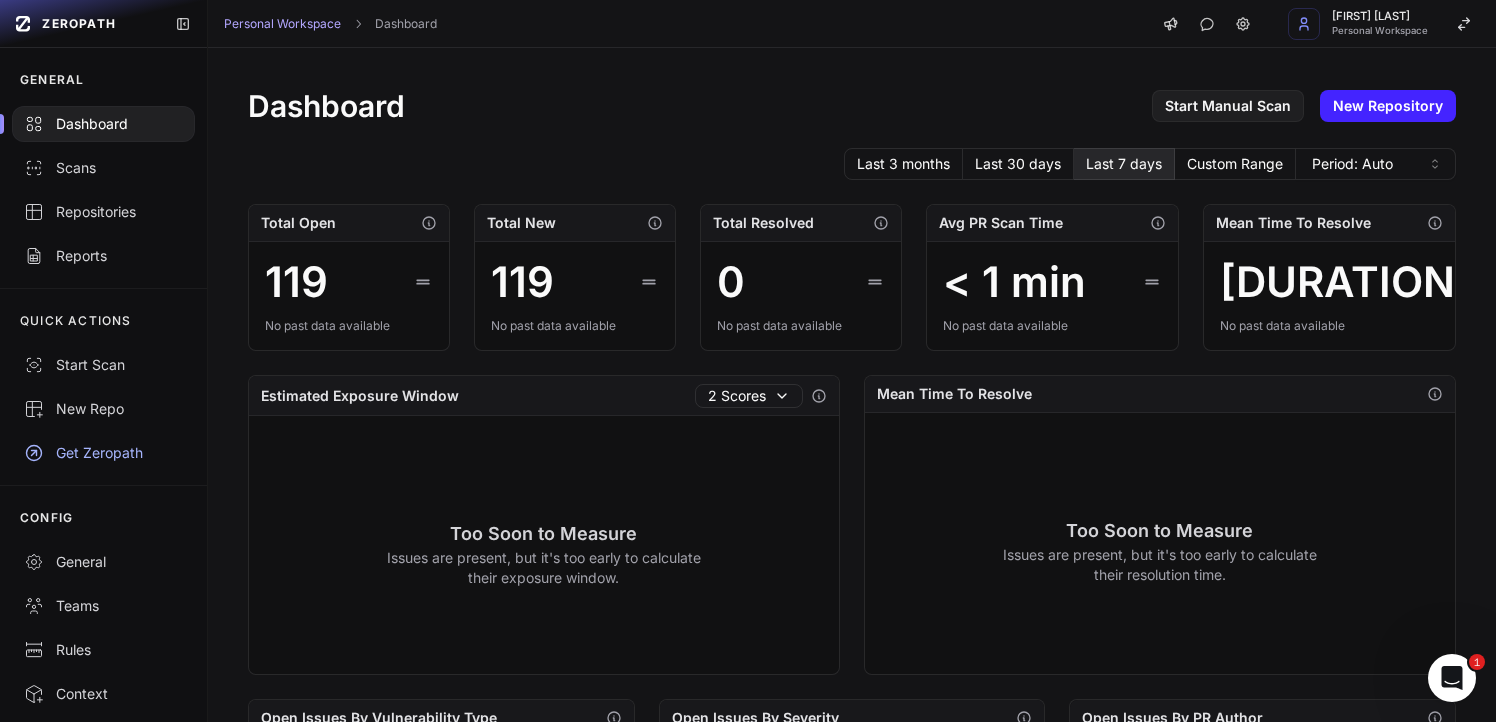 click on "Dashboard   Start Manual Scan     New Repository   Last 3 months   Last 30 days   Last 7 days   Custom Range   Period: Auto         Total Open       119     No past data available Total New       119     No past data available Total Resolved       0     No past data available Avg PR Scan Time       < 1 min     No past data available Mean Time To Resolve       1 days     No past data available   Estimated Exposure Window   2 Scores           Too Soon to Measure   Issues are present, but it's too early to calculate their exposure window.   Mean Time To Resolve       Too Soon to Measure   Issues are present, but it's too early to calculate their resolution time.   Open Issues By Vulnerability Type           ID   20.2 %     IDOR   19.3 %     MA   13.4 %     IC   10.9 %     PT   6.7 %     SQLI   5.0 %     BA   4.2 %     Other   20.2 %     Open Issues By Severity                               Critical   3     High   50     Medium   19     Low   26     Info   21     Most Critical Resolved Issues" at bounding box center (852, 768) 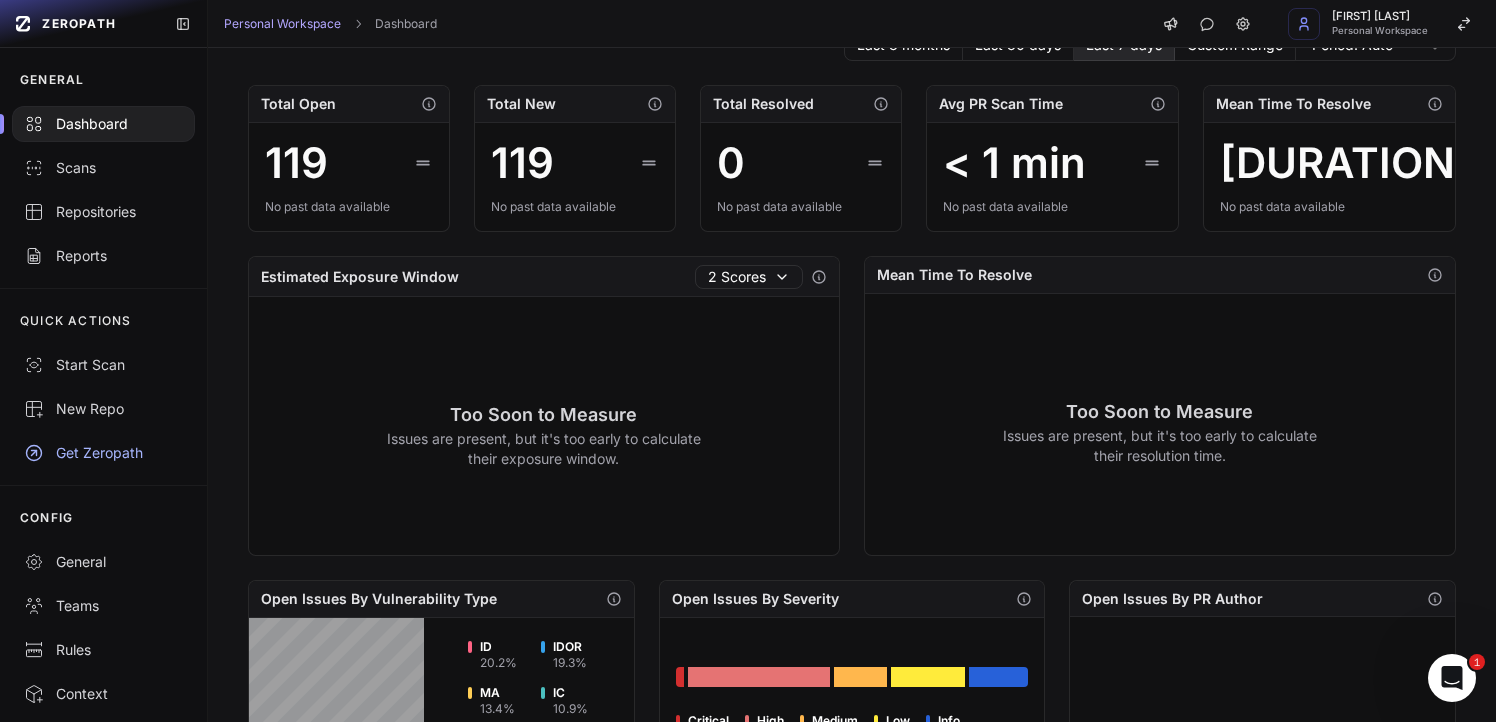 scroll, scrollTop: 0, scrollLeft: 0, axis: both 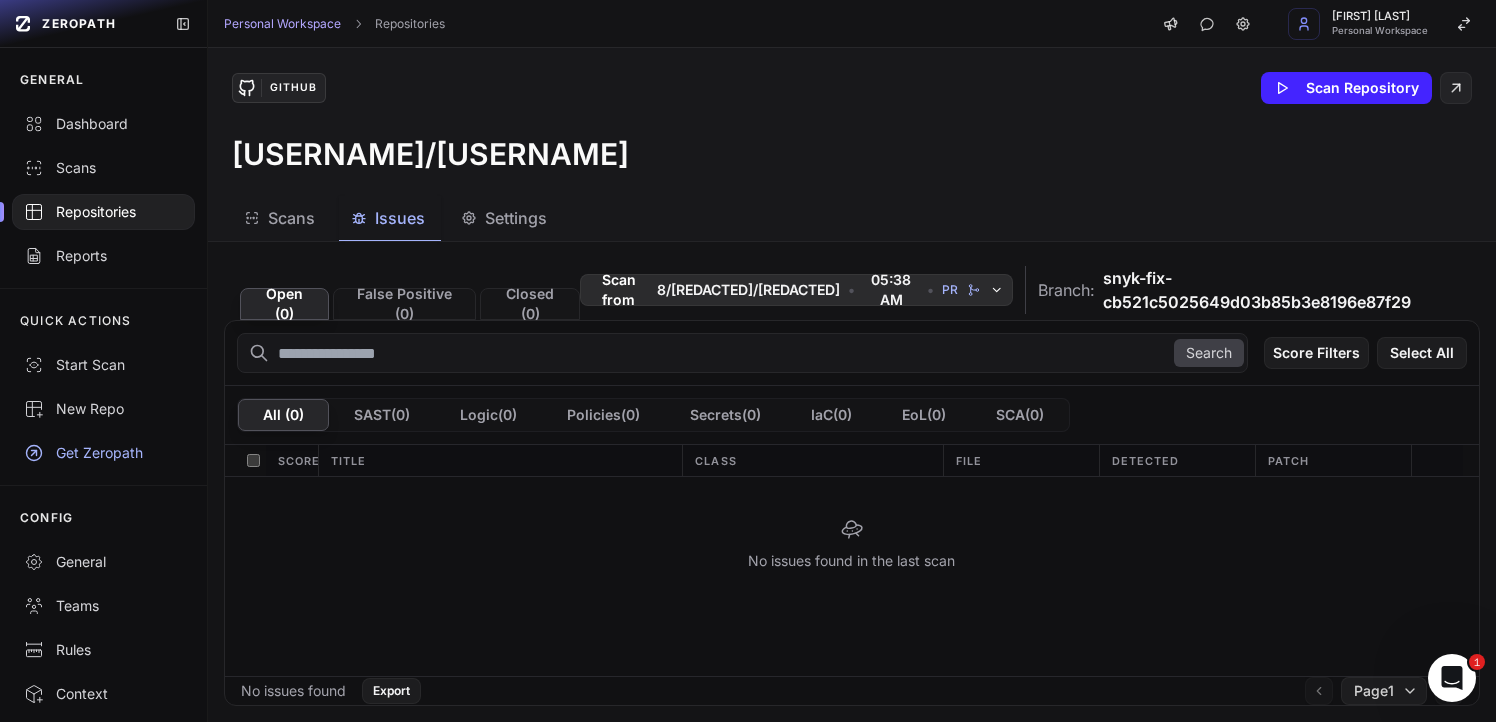 click 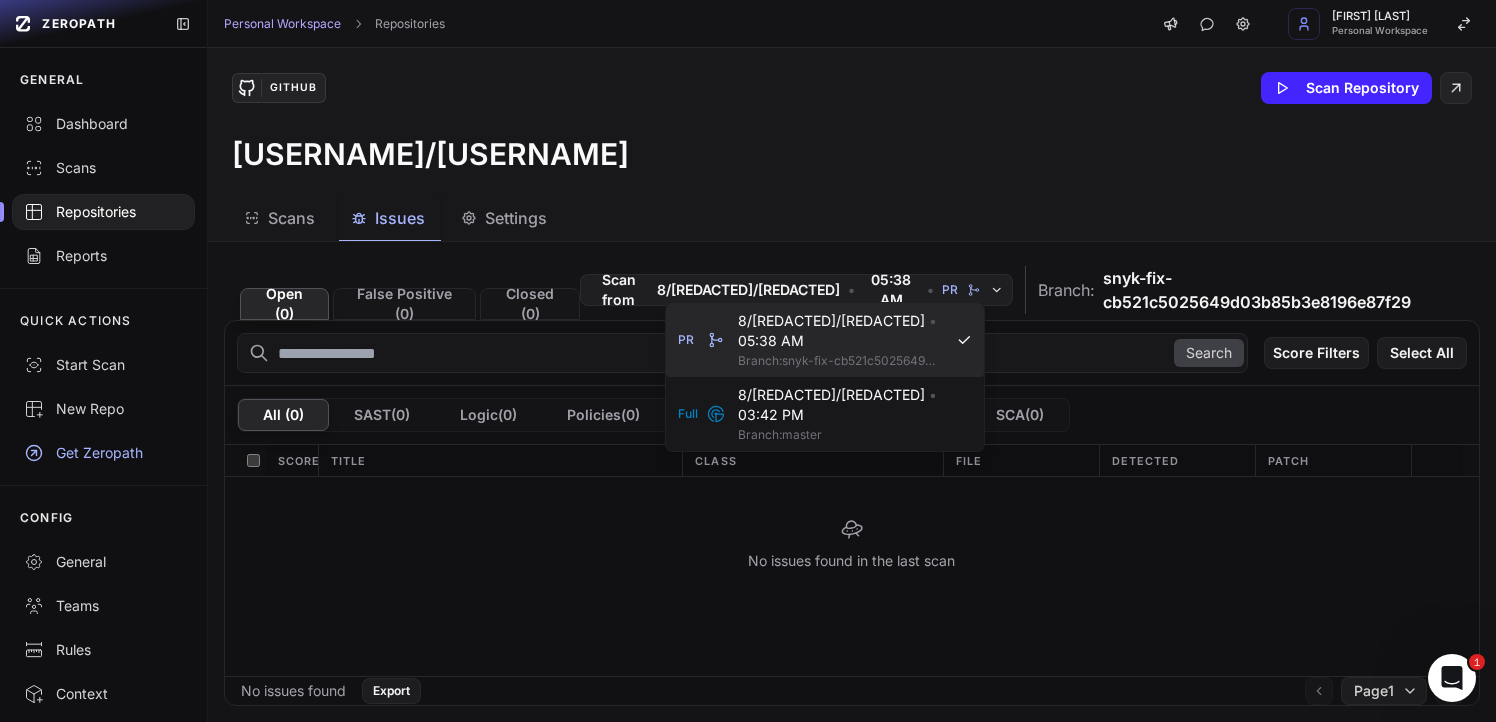 click on "Branch:  snyk-fix-cb521c5025649d03b85b3e8196e87f29" at bounding box center (838, 361) 